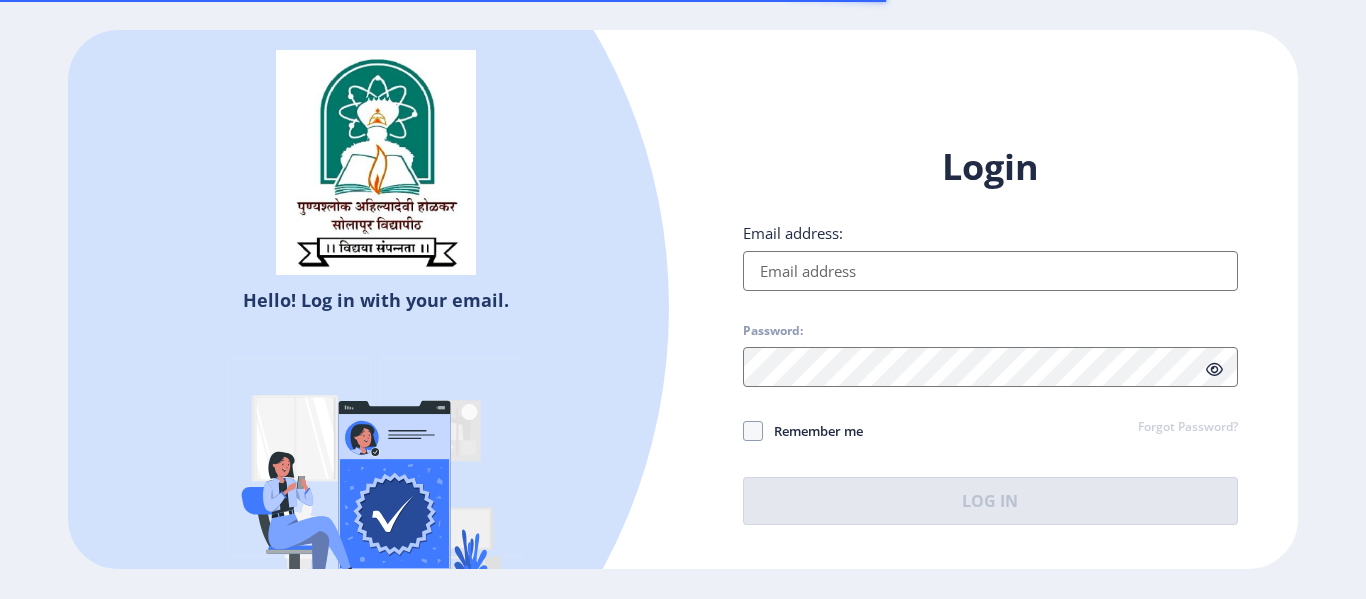 scroll, scrollTop: 0, scrollLeft: 0, axis: both 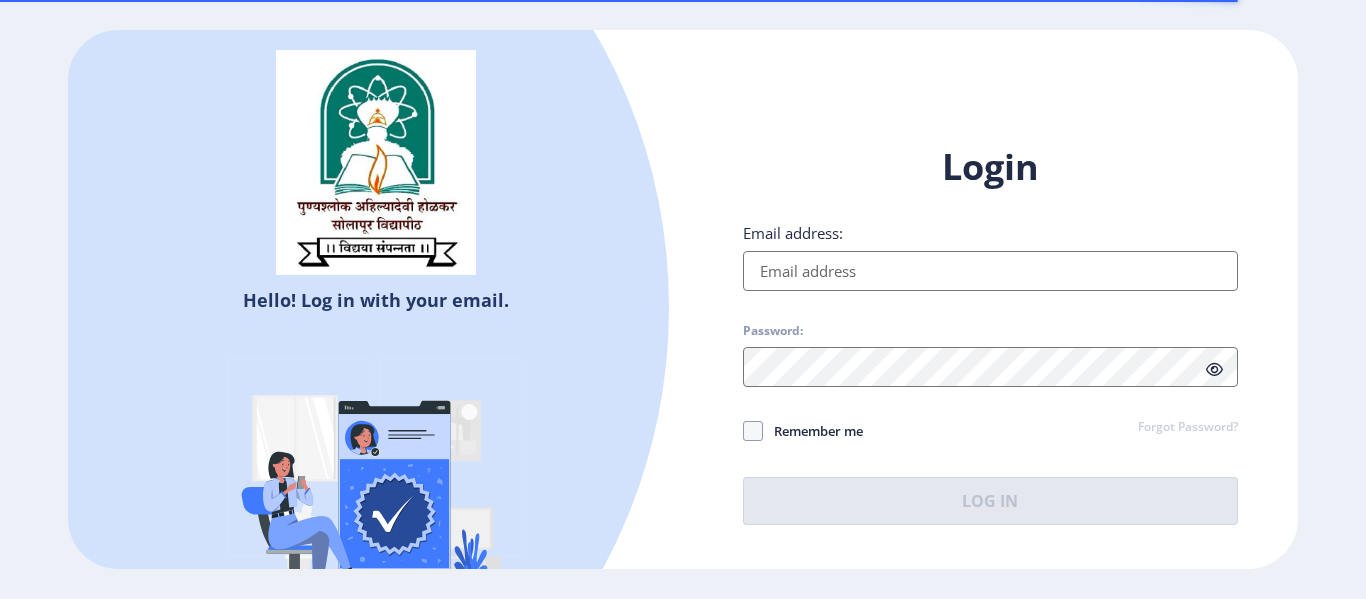 click on "Email address:" at bounding box center (990, 271) 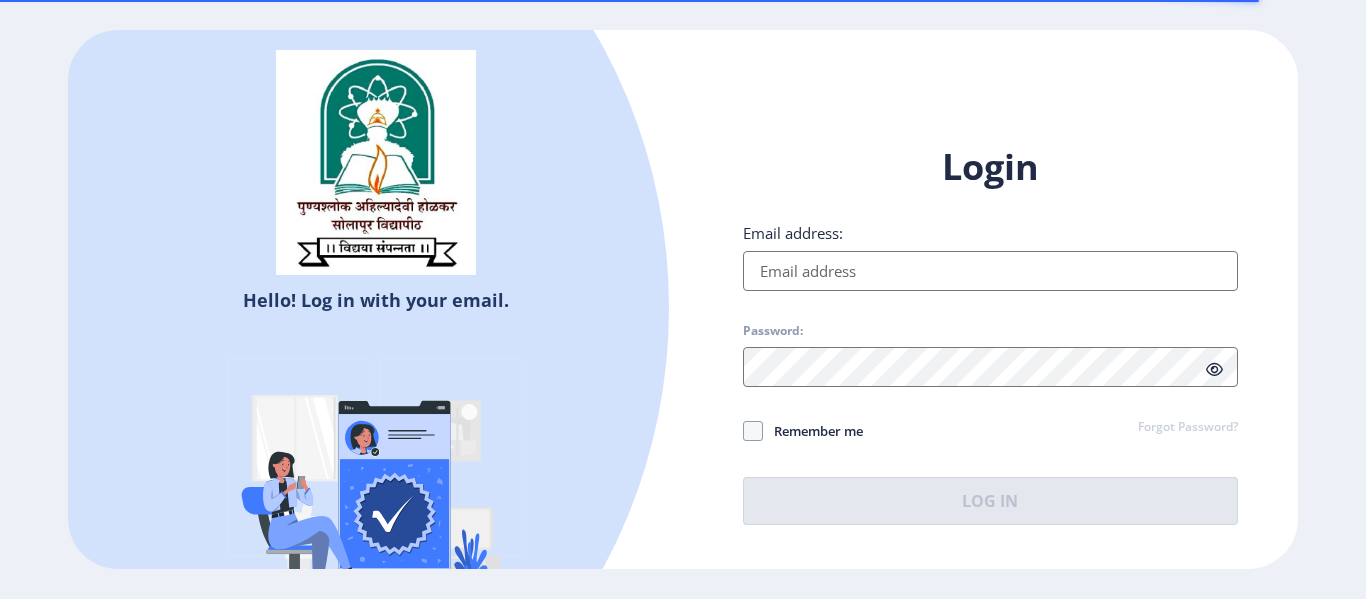 click on "Email address:" at bounding box center (990, 271) 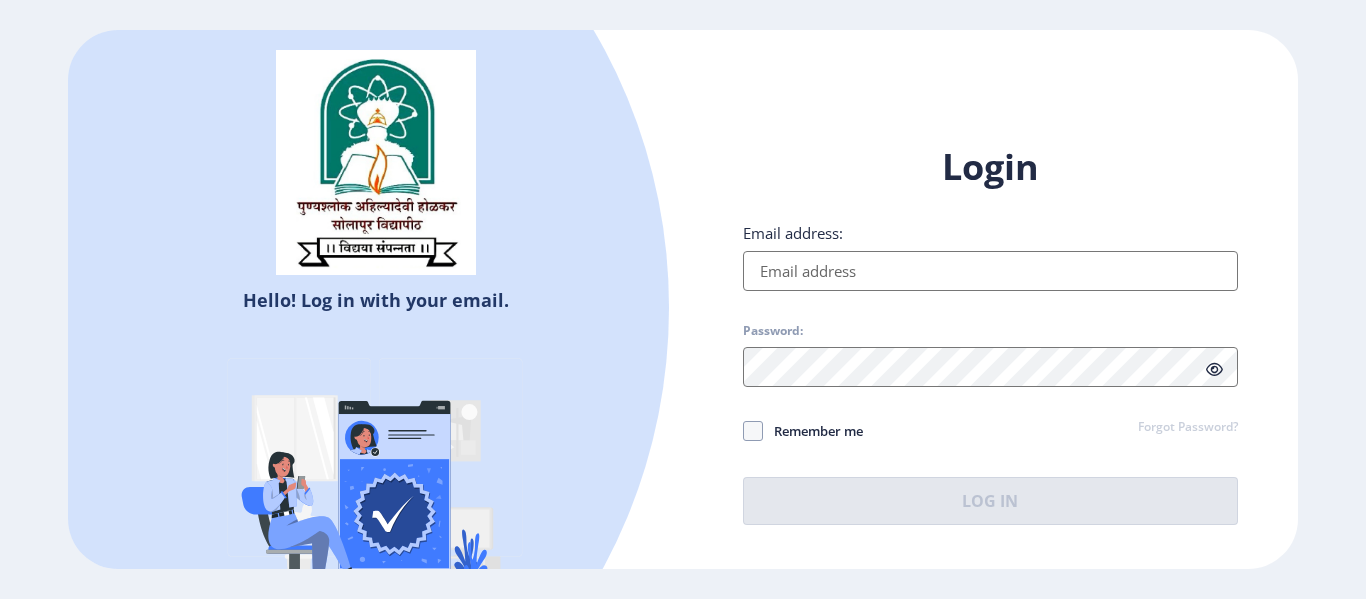 drag, startPoint x: 780, startPoint y: 289, endPoint x: 890, endPoint y: 311, distance: 112.17843 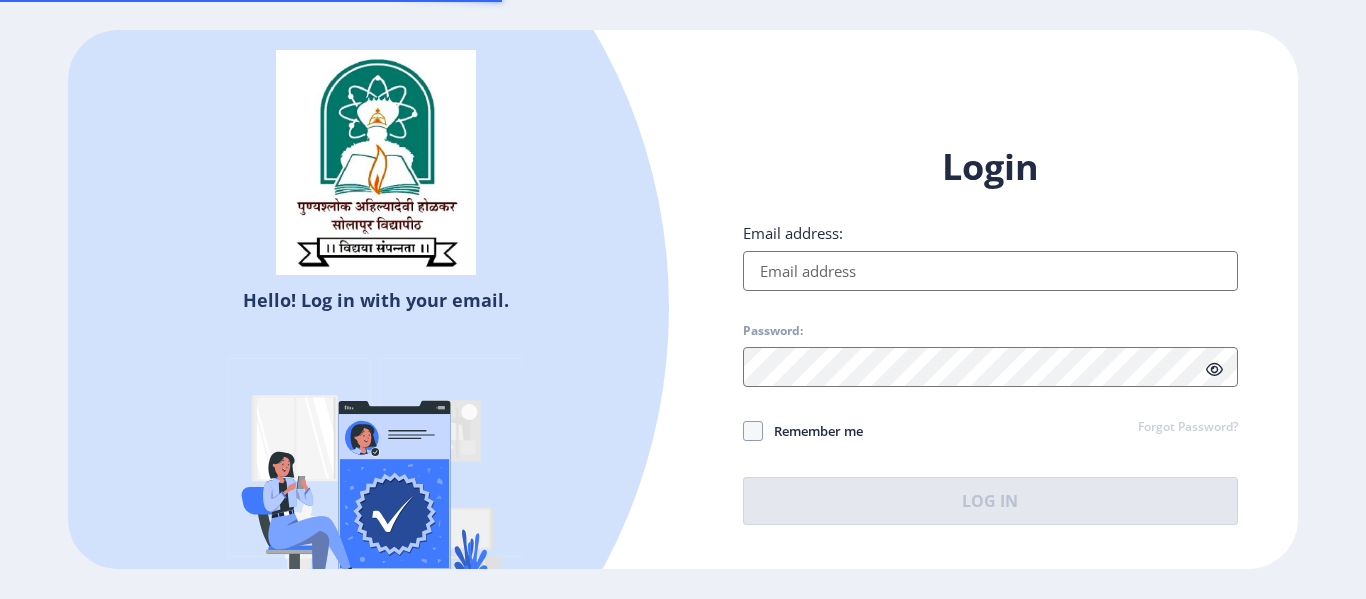 scroll, scrollTop: 0, scrollLeft: 0, axis: both 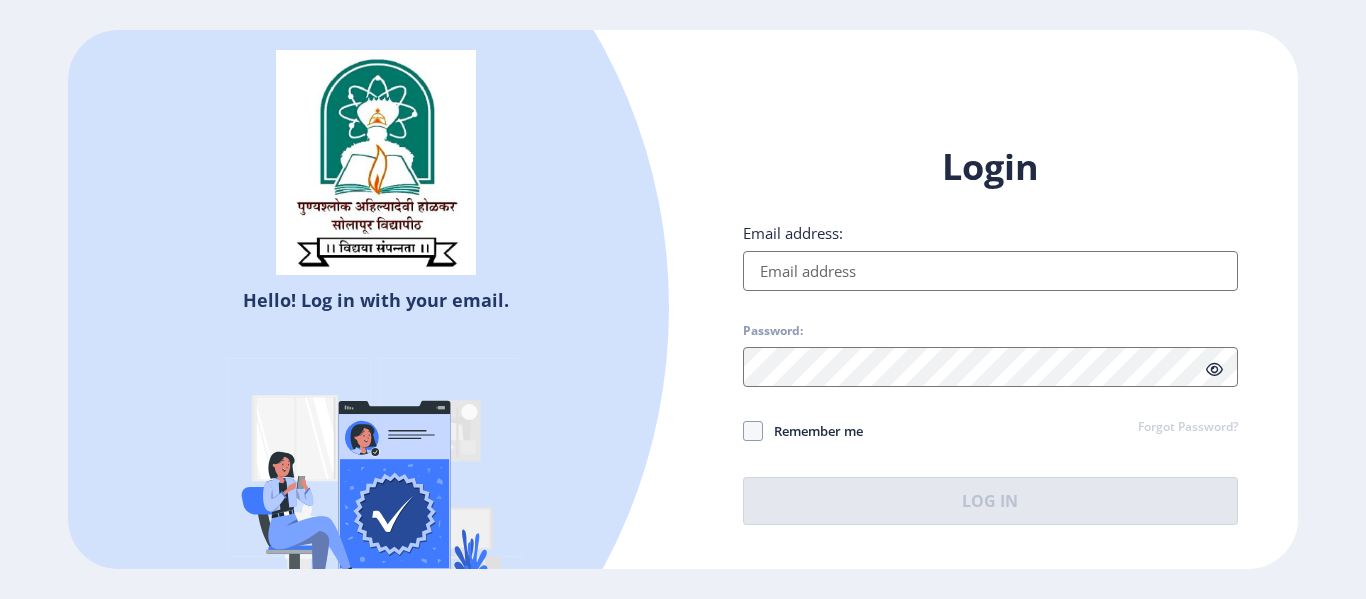 click on "Email address:" at bounding box center [990, 271] 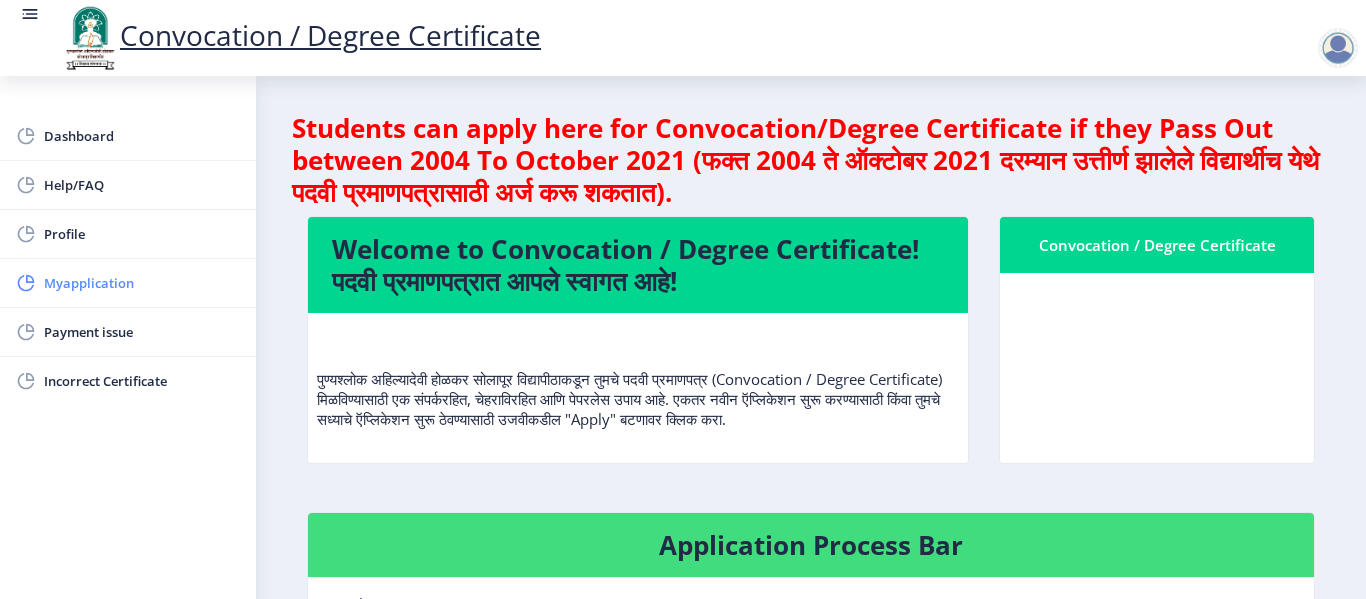 click on "Myapplication" 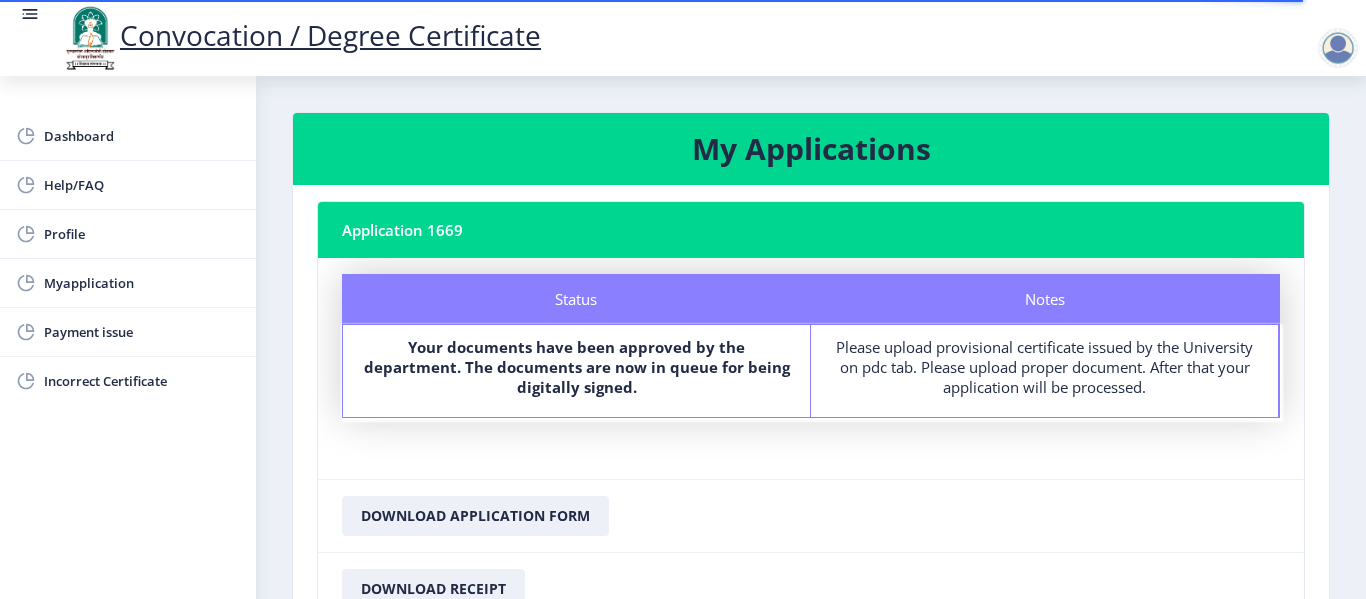 click on "Your documents have been approved by the department. The documents are now in queue for being digitally signed." 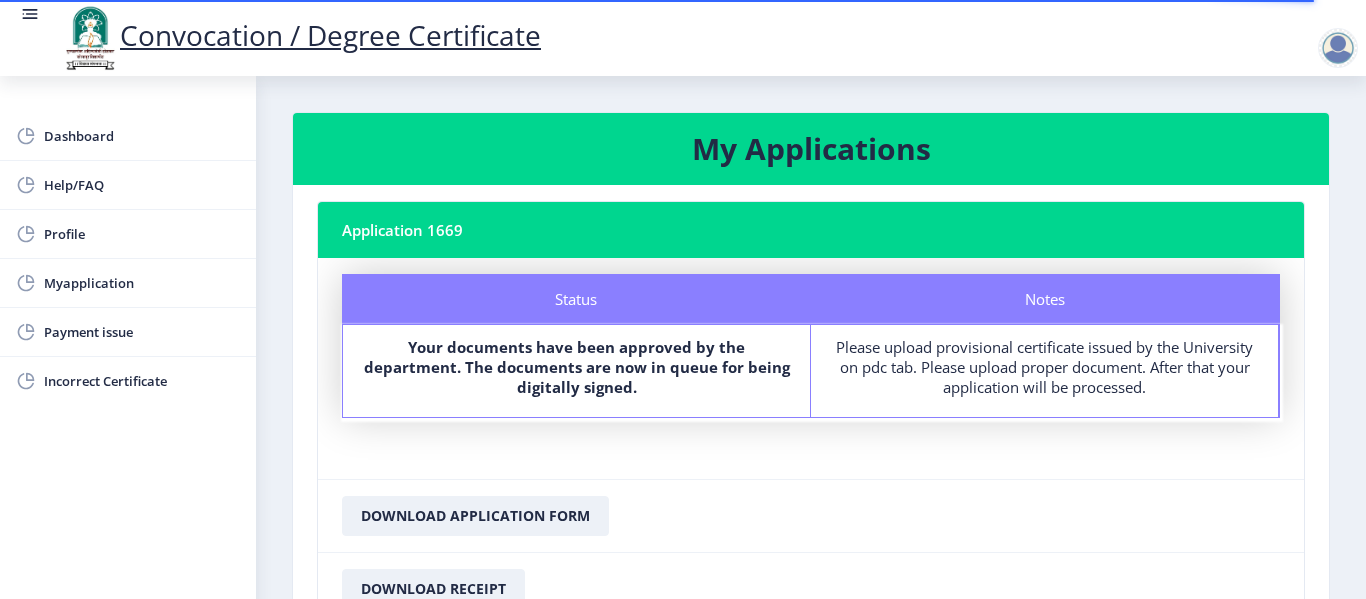 click on "Your documents have been approved by the department. The documents are now in queue for being digitally signed." 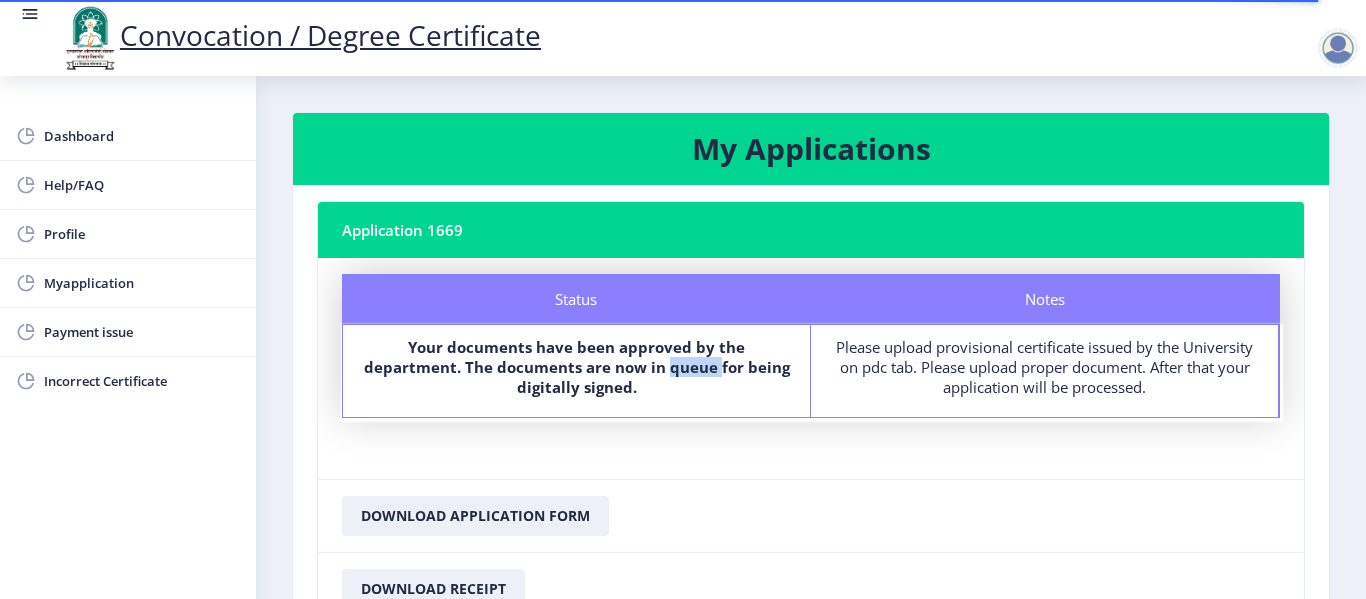click on "Your documents have been approved by the department. The documents are now in queue for being digitally signed." 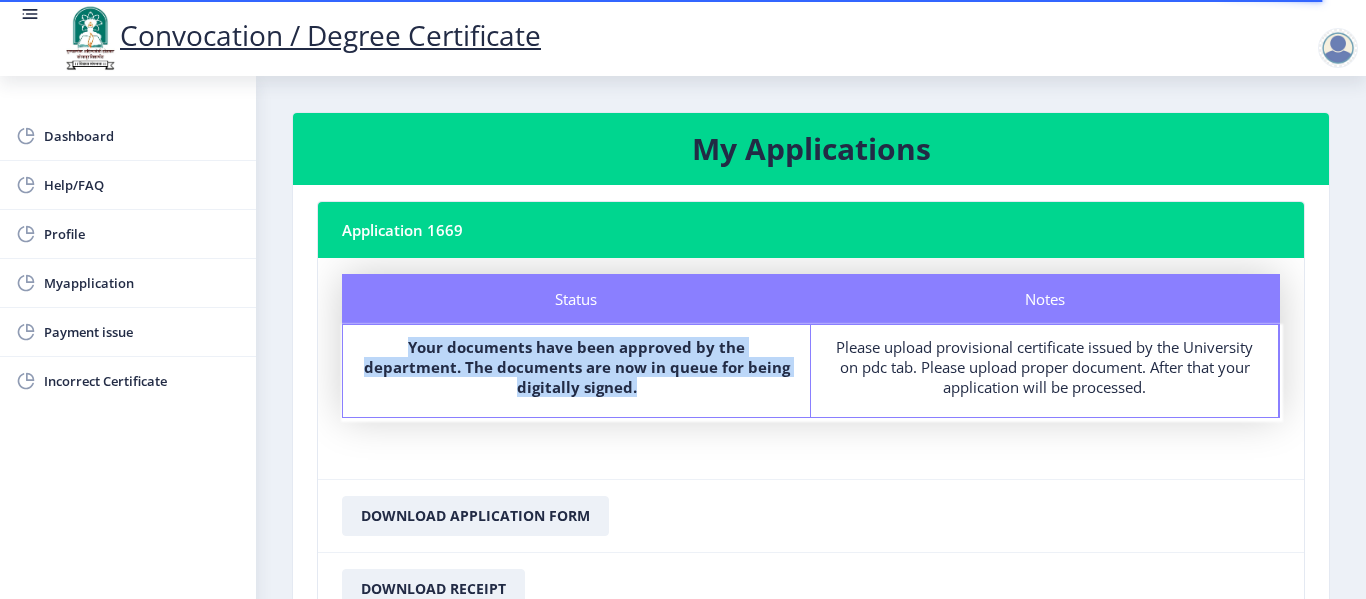 click on "Your documents have been approved by the department. The documents are now in queue for being digitally signed." 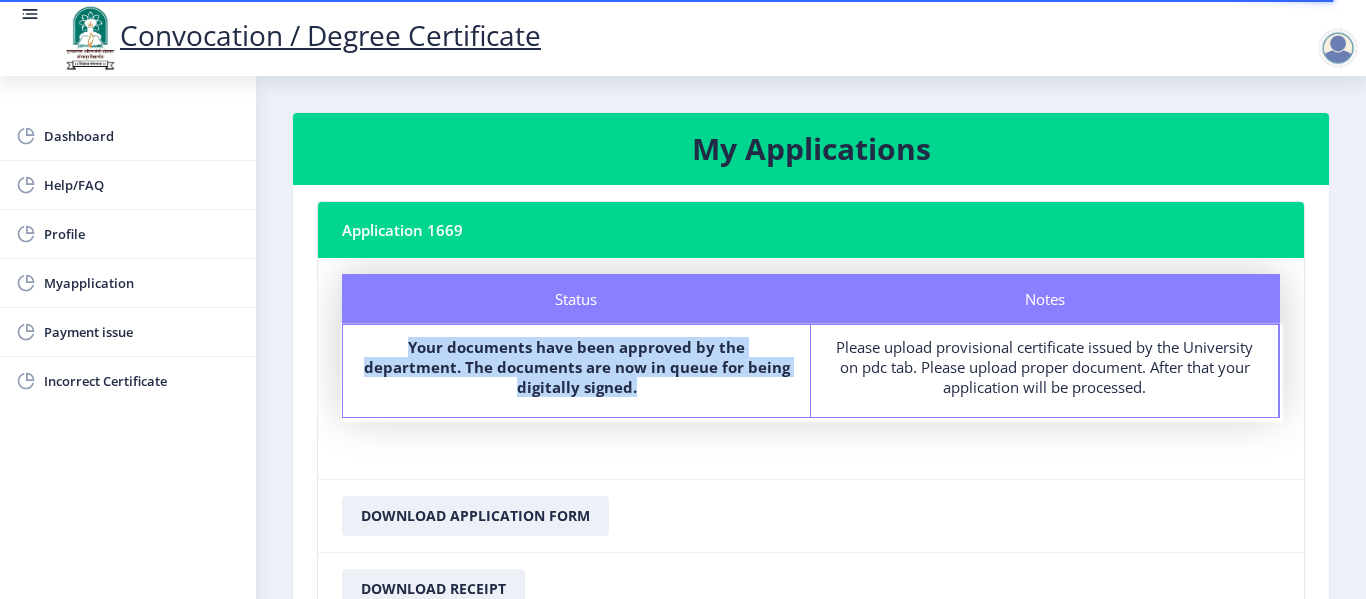 click on "Your documents have been approved by the department. The documents are now in queue for being digitally signed." 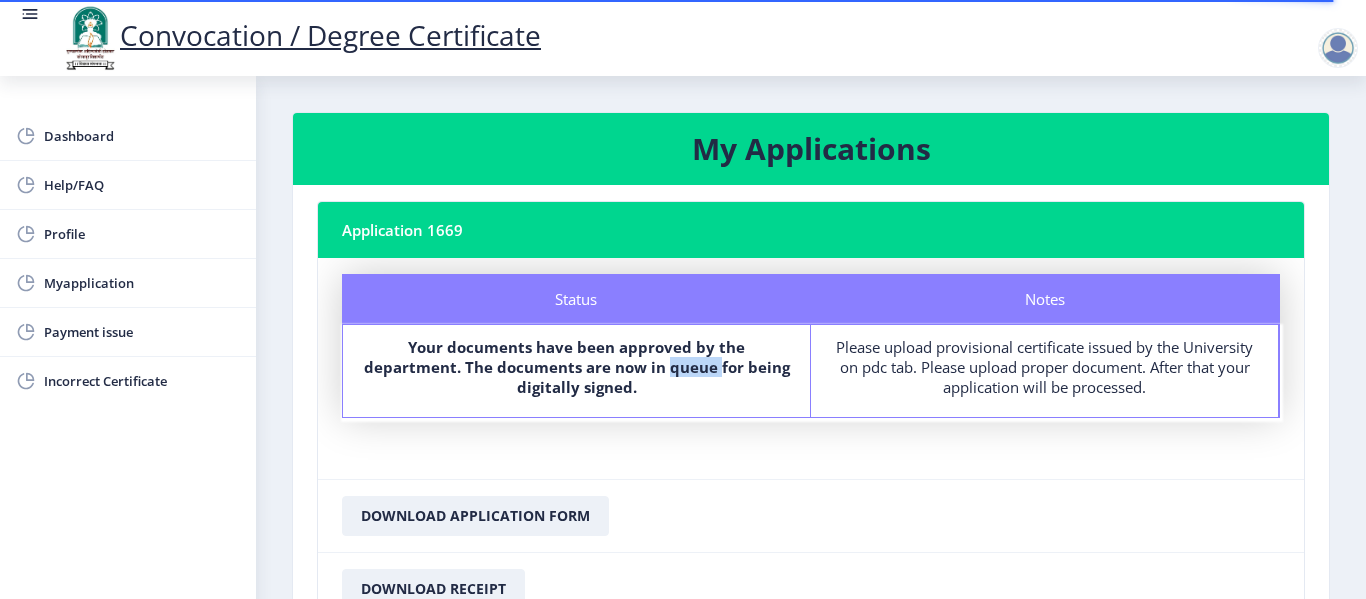 click on "Your documents have been approved by the department. The documents are now in queue for being digitally signed." 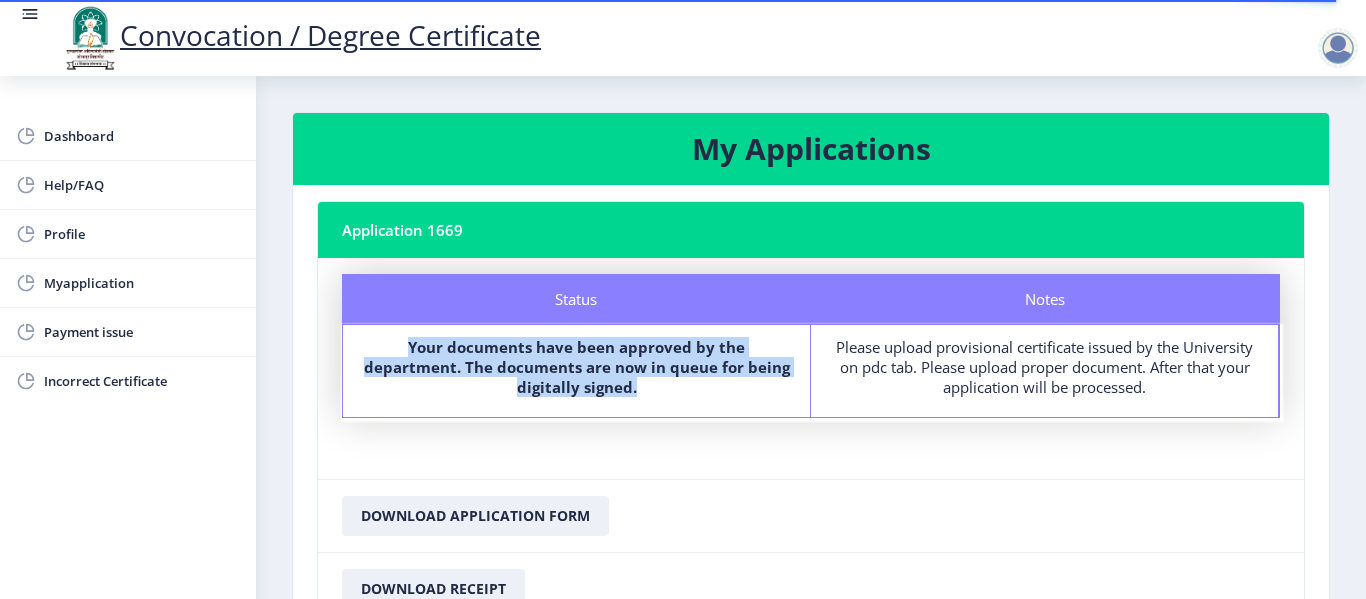 click on "Your documents have been approved by the department. The documents are now in queue for being digitally signed." 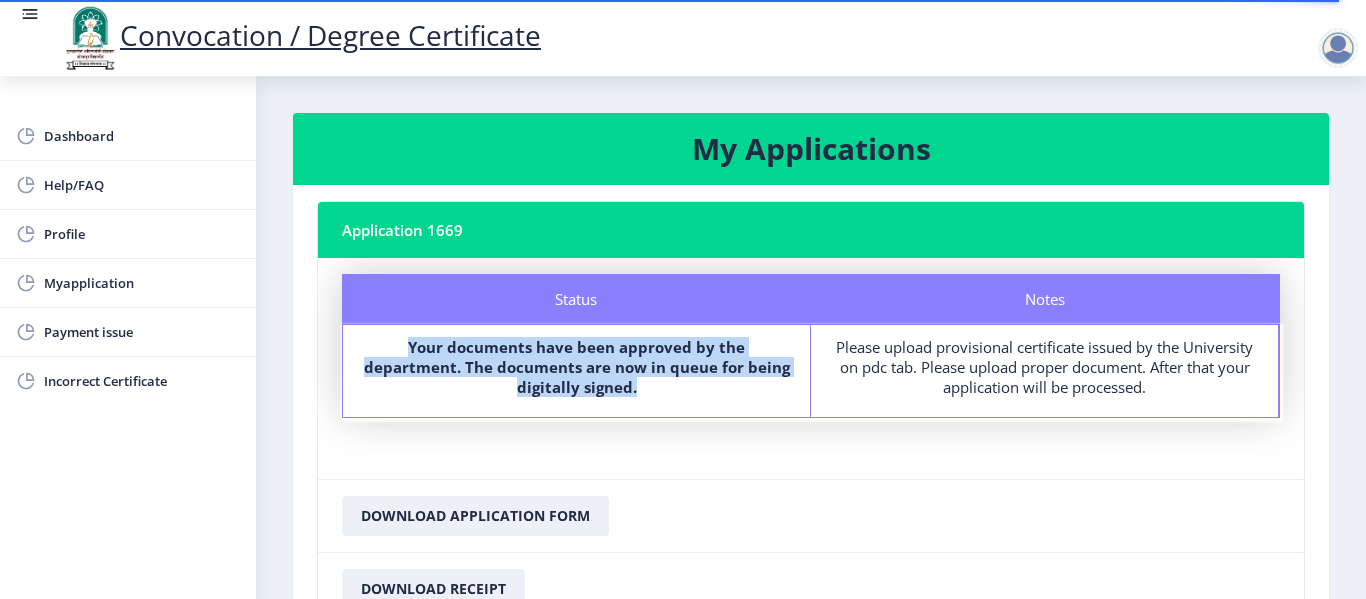click on "Your documents have been approved by the department. The documents are now in queue for being digitally signed." 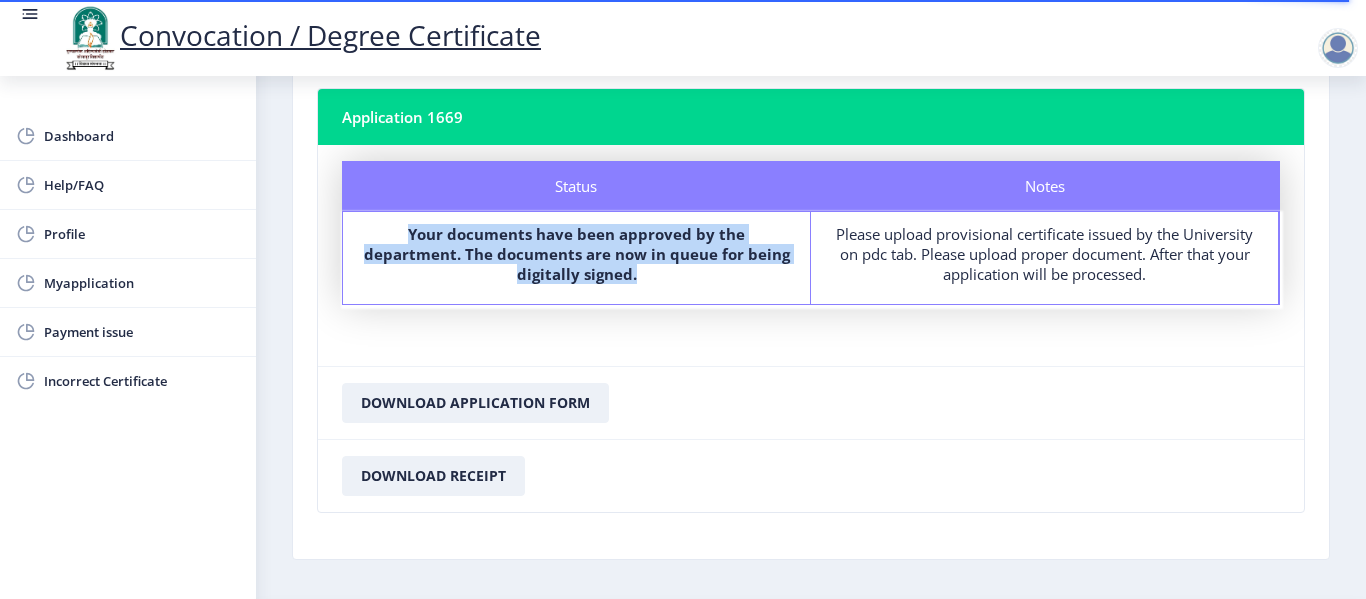 scroll, scrollTop: 177, scrollLeft: 0, axis: vertical 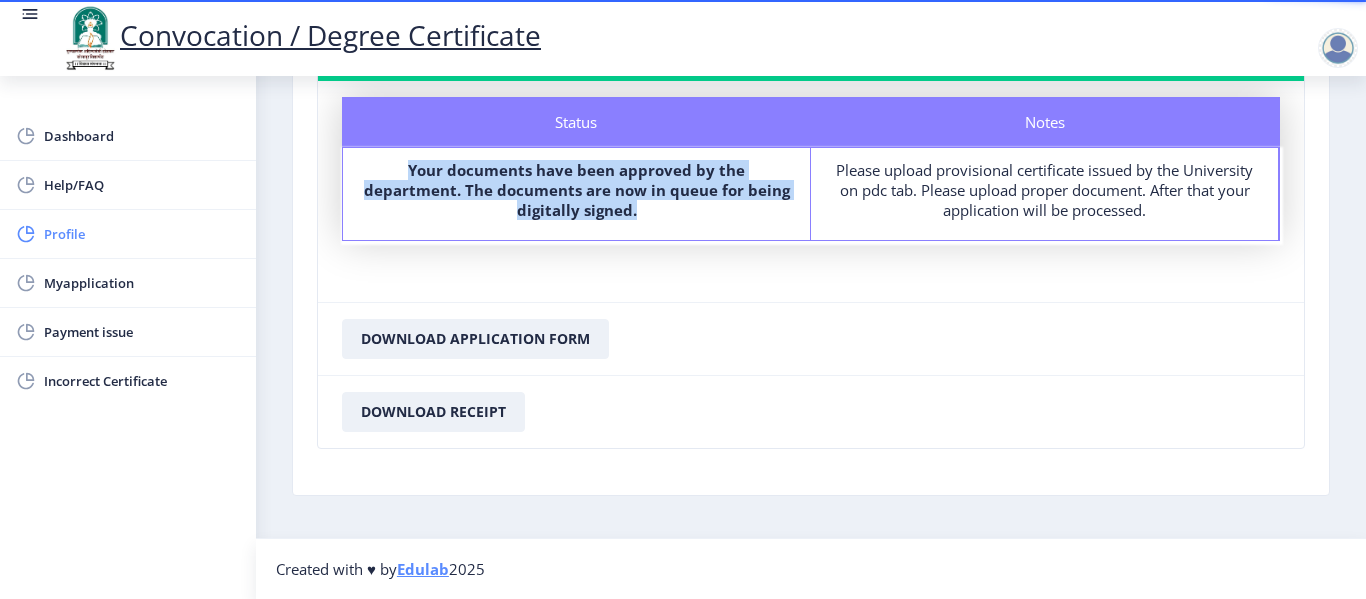 click on "Profile" 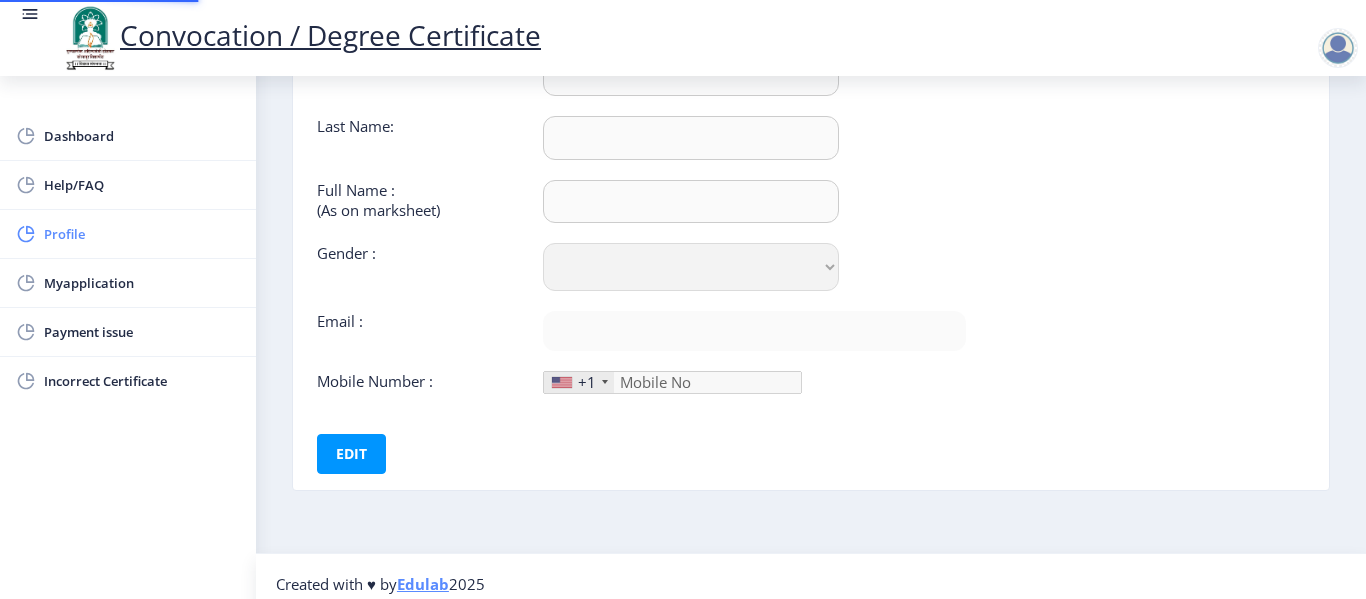 type on "[FIRST]" 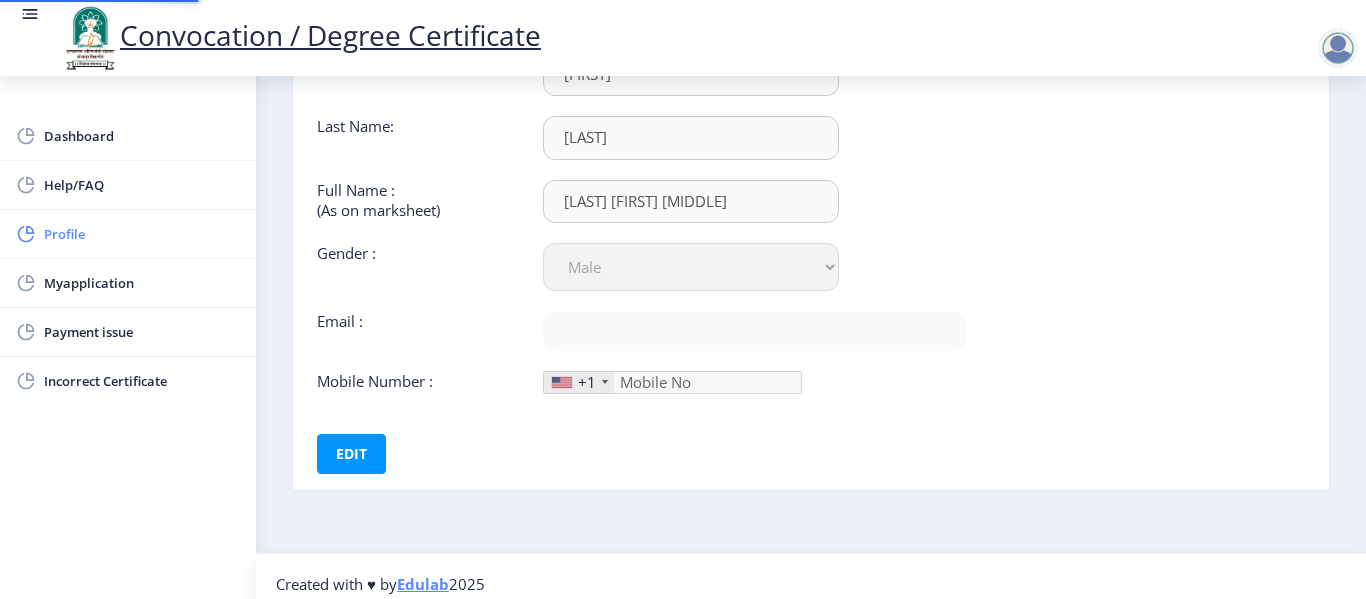 type on "[EMAIL]" 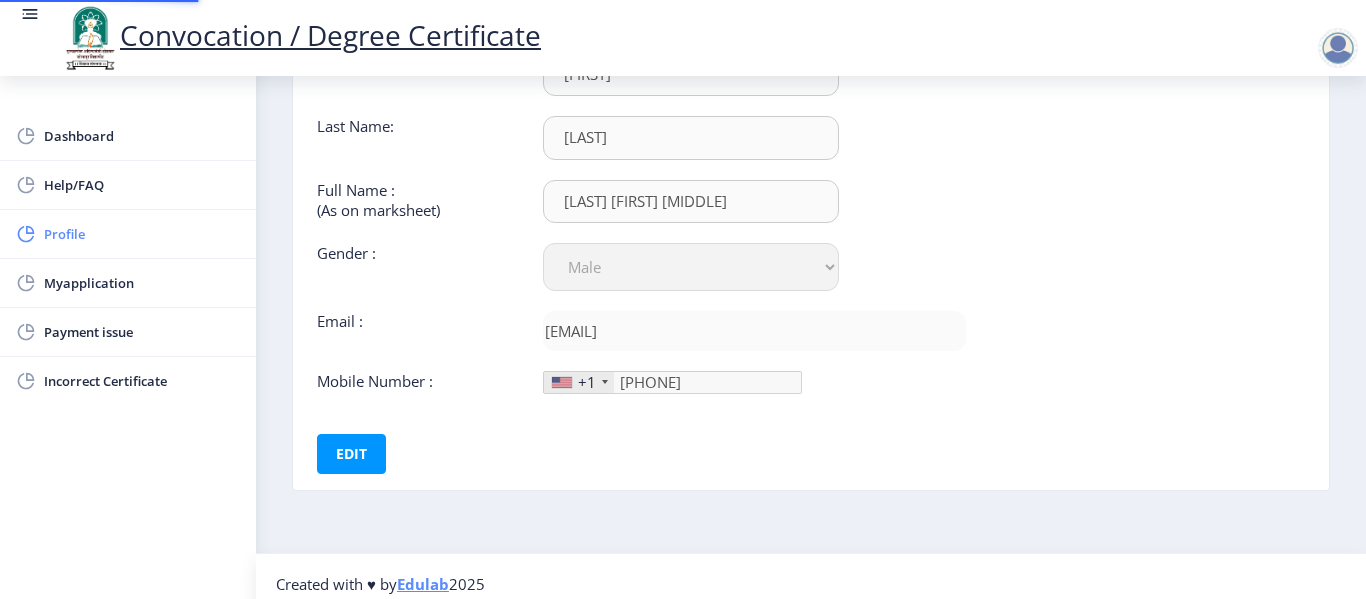scroll, scrollTop: 0, scrollLeft: 0, axis: both 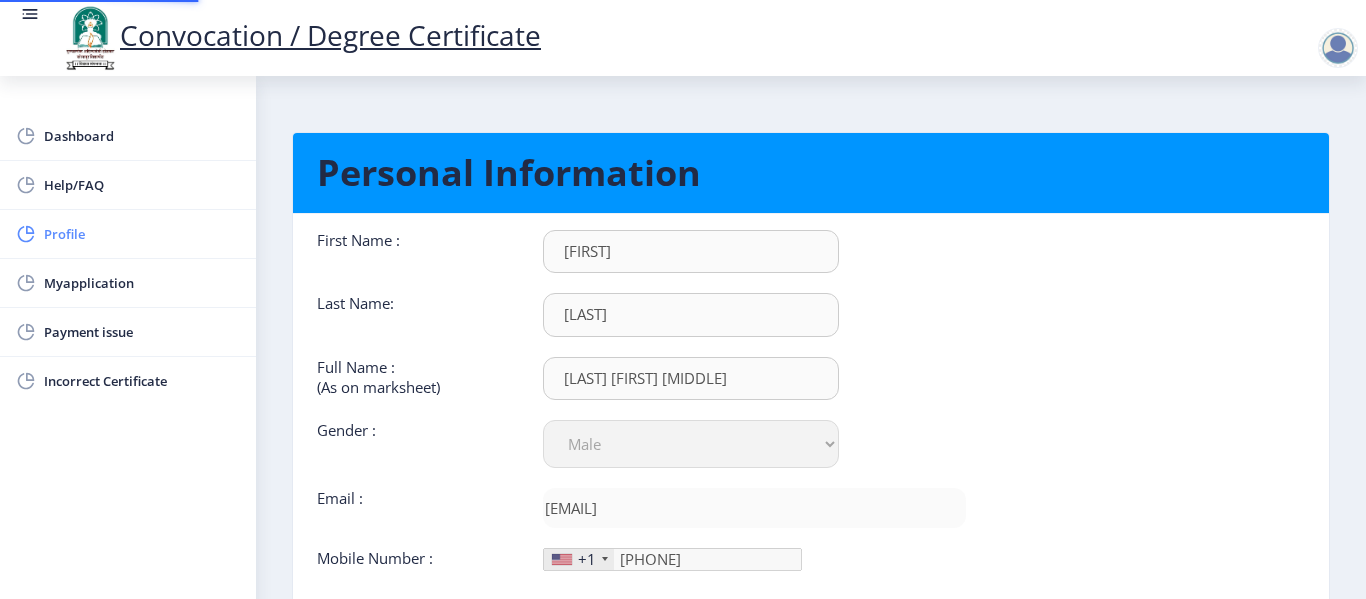 type on "[PHONE]" 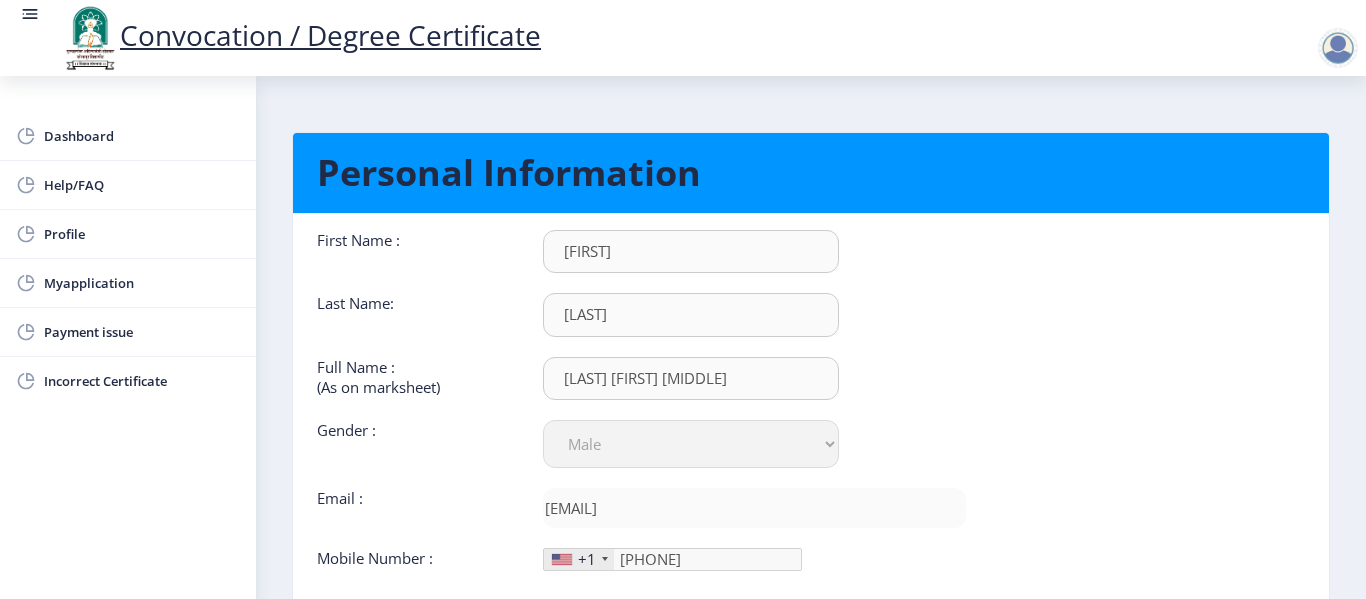 click on "+1" 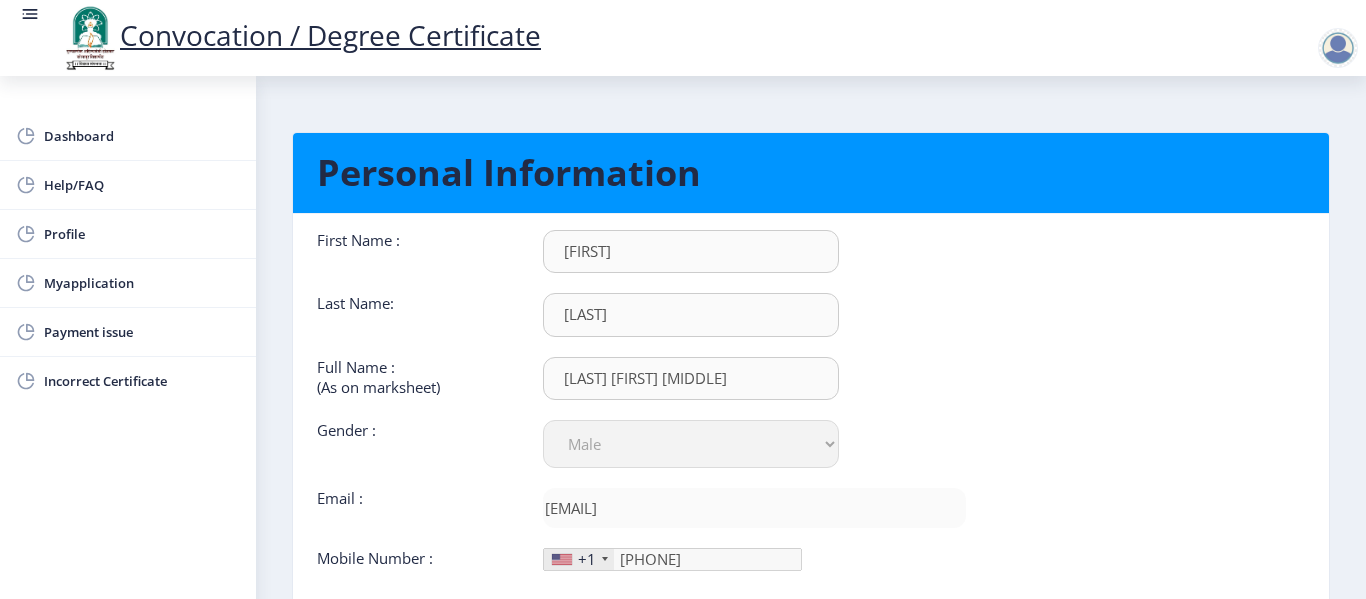 click on "First Name :  [FIRST] Last Name:  [LAST] Full Name : (As on marksheet) [LAST] [FIRST] [MIDDLE] Gender : Select Gender Male Female Other  Email :  [EMAIL]  Mobile Number :  +[COUNTRY] +[COUNTRY] +[COUNTRY] +[COUNTRY] +[COUNTRY] +[COUNTRY] +[COUNTRY] +[COUNTRY] +[COUNTRY] +[COUNTRY] +[COUNTRY] +[COUNTRY] +[COUNTRY] +[COUNTRY] +[COUNTRY] +[COUNTRY] +[COUNTRY] +[COUNTRY] +[COUNTRY] +[COUNTRY] +[COUNTRY] +[COUNTRY] +[COUNTRY] +[COUNTRY] +[COUNTRY] +[COUNTRY] +[COUNTRY]" 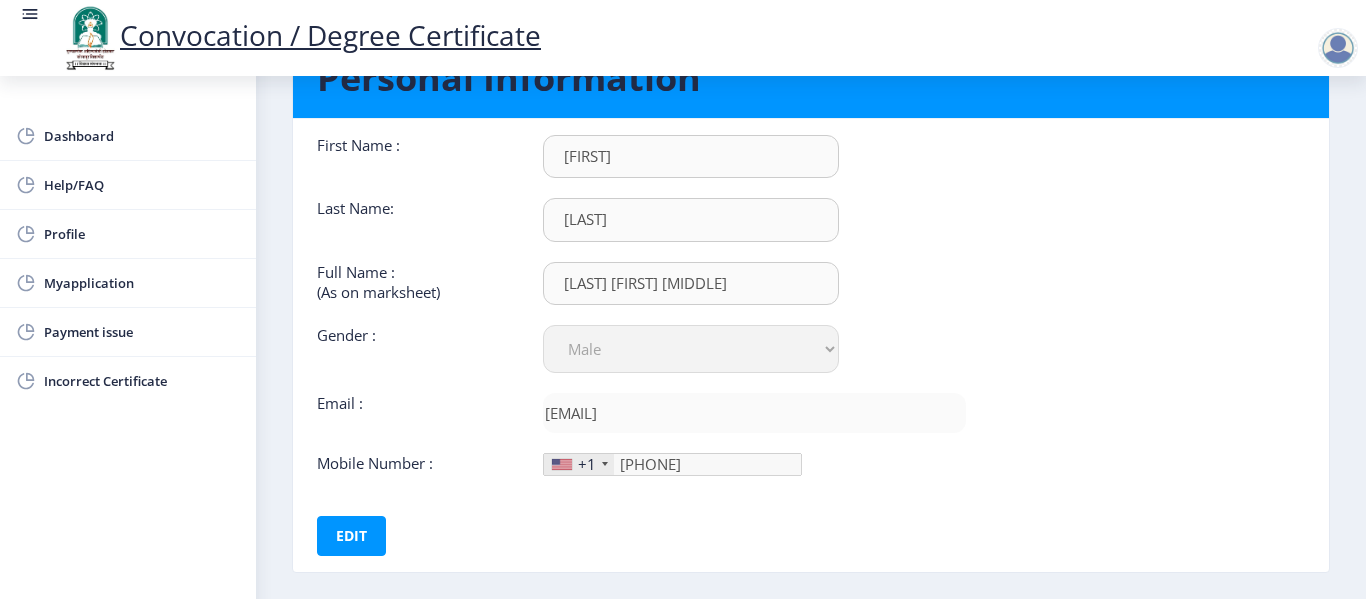 scroll, scrollTop: 192, scrollLeft: 0, axis: vertical 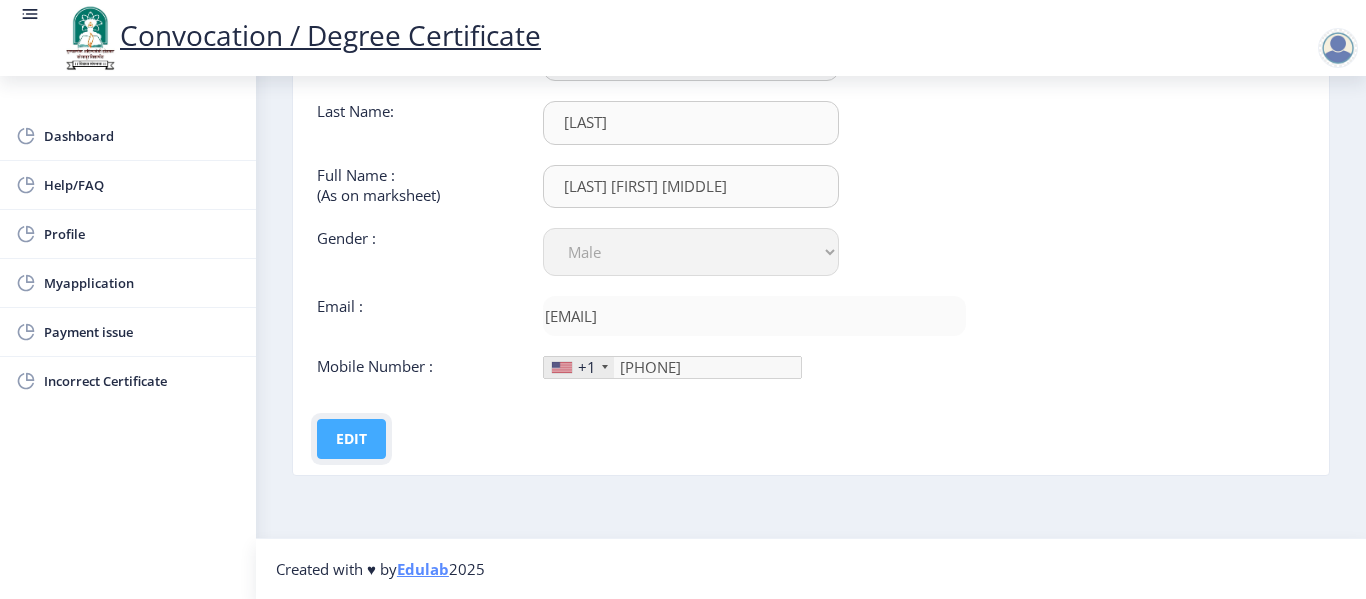 click on "Edit" 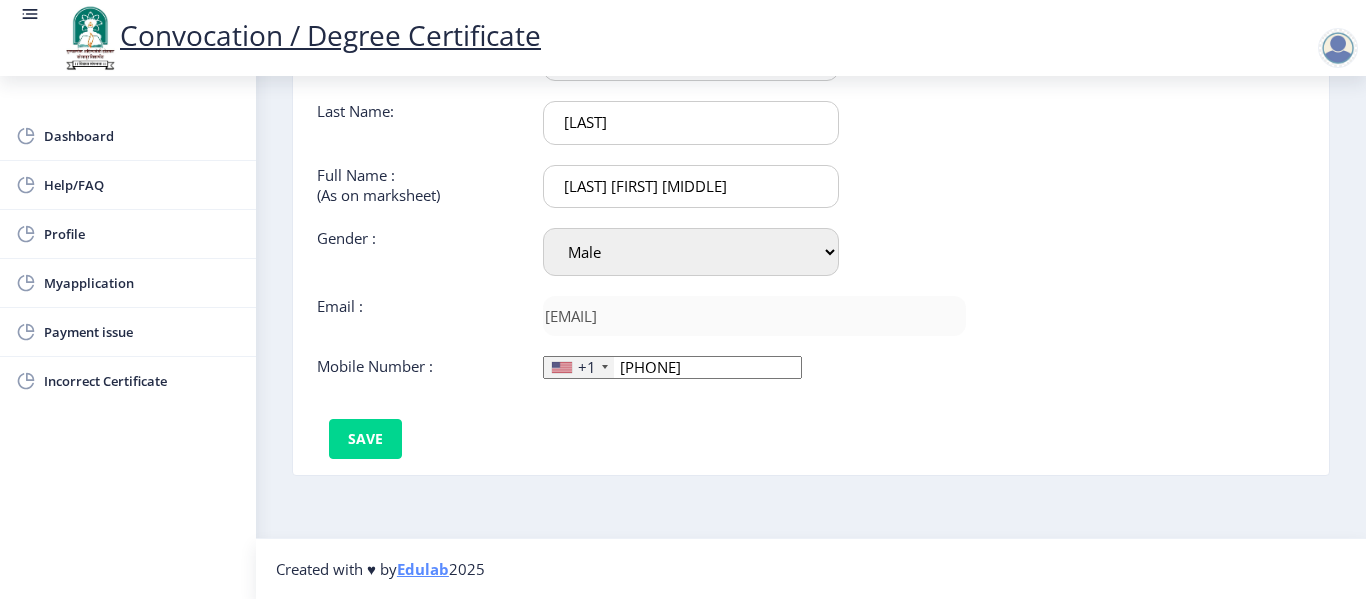 click on "+1" 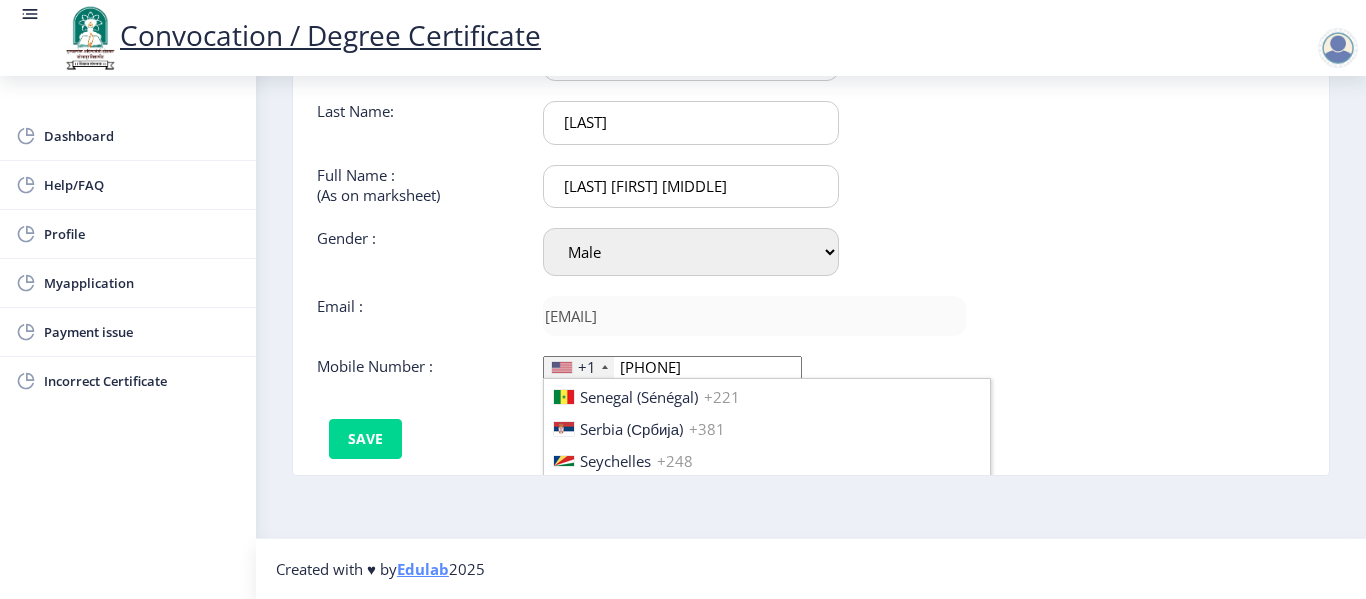 scroll, scrollTop: 6172, scrollLeft: 0, axis: vertical 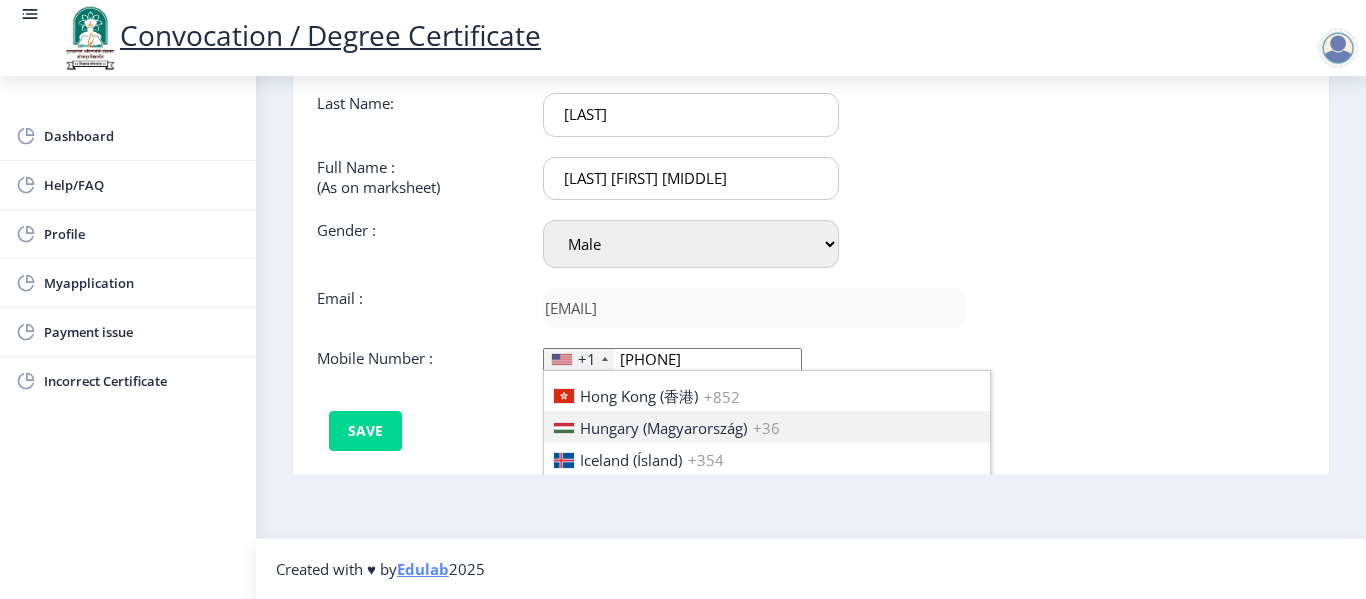 type 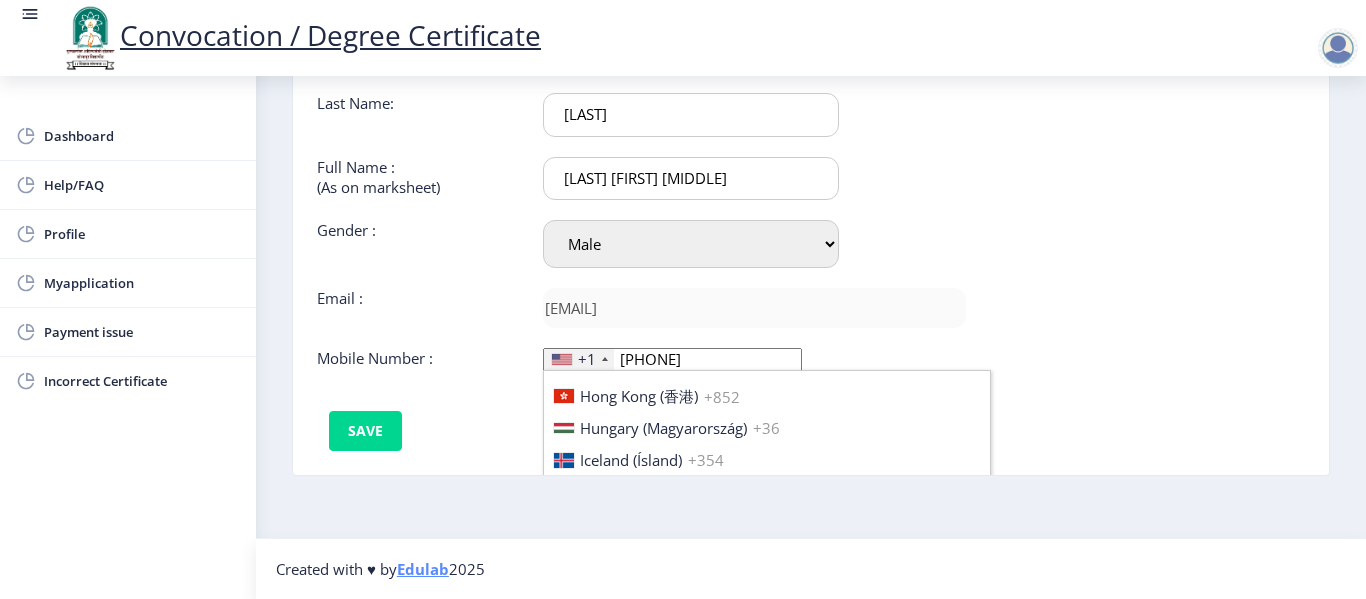 type 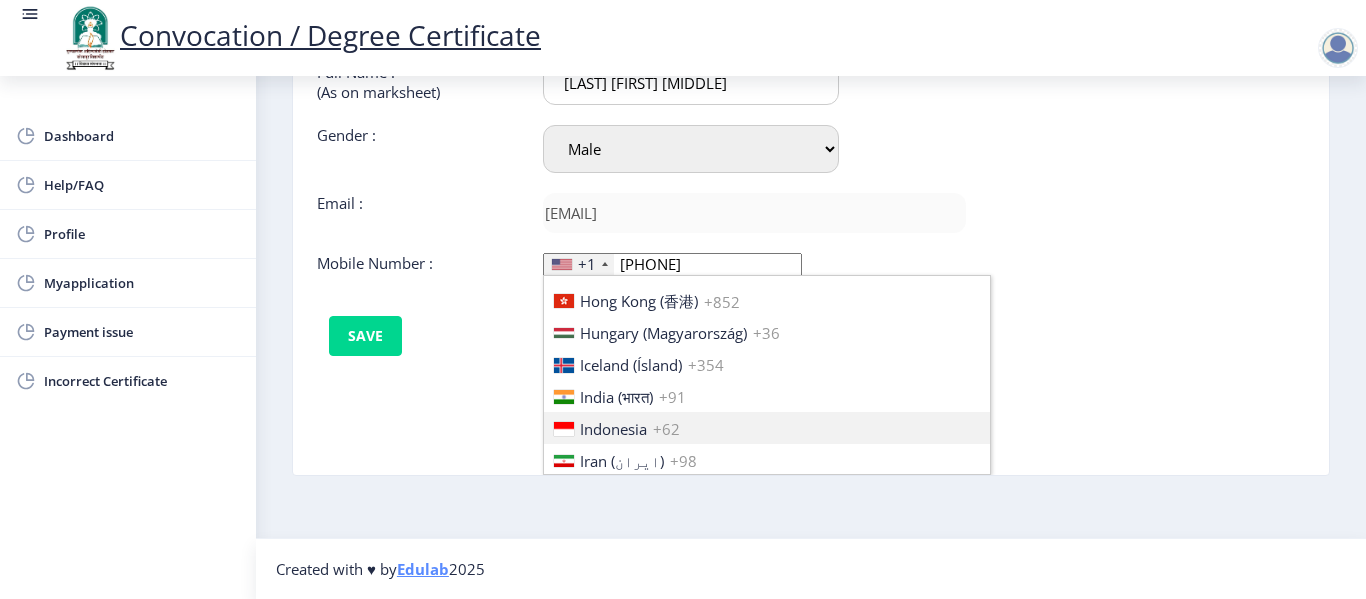 type 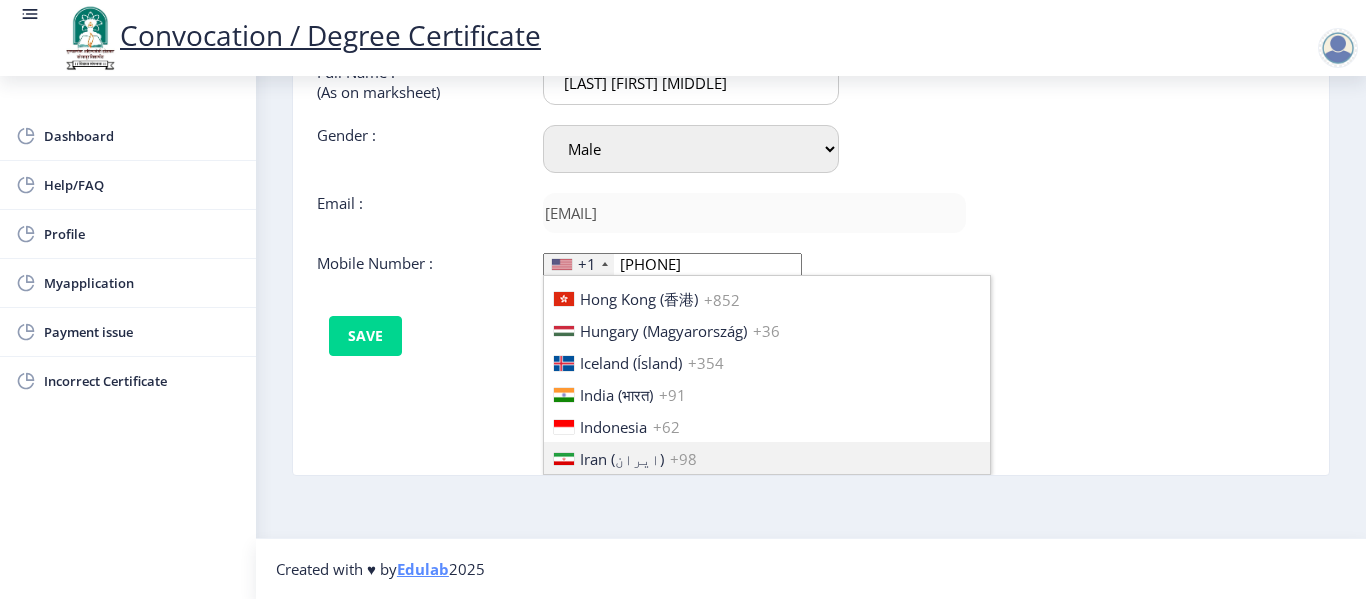 type 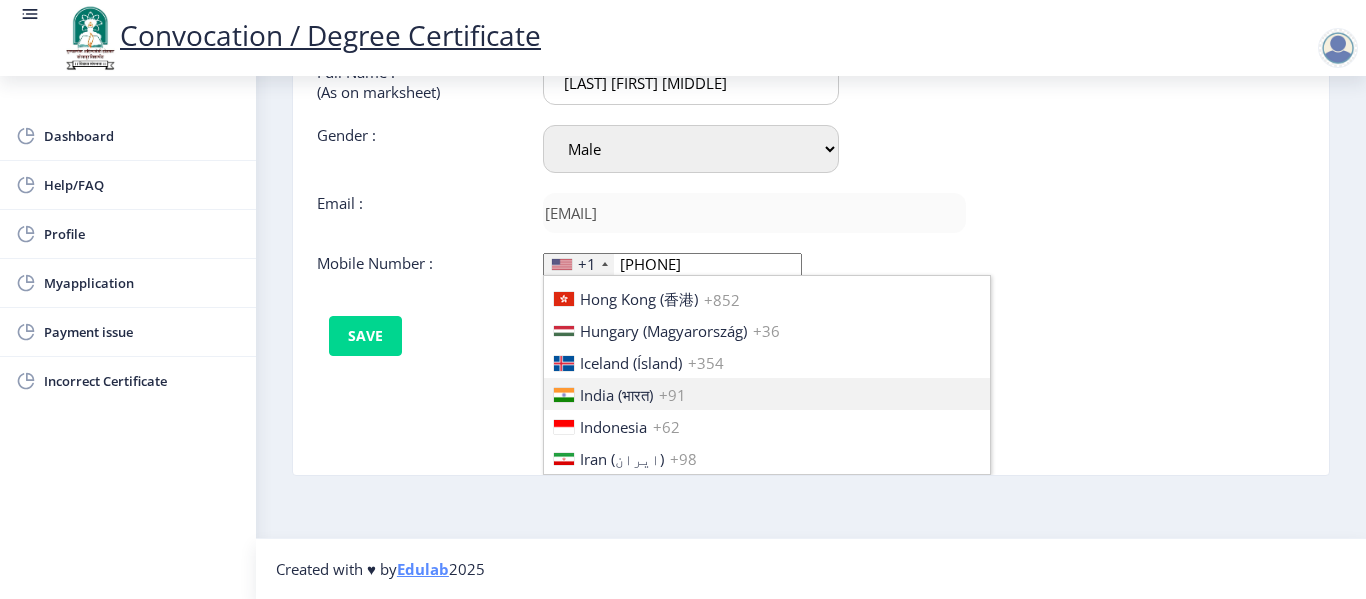 scroll, scrollTop: 0, scrollLeft: 0, axis: both 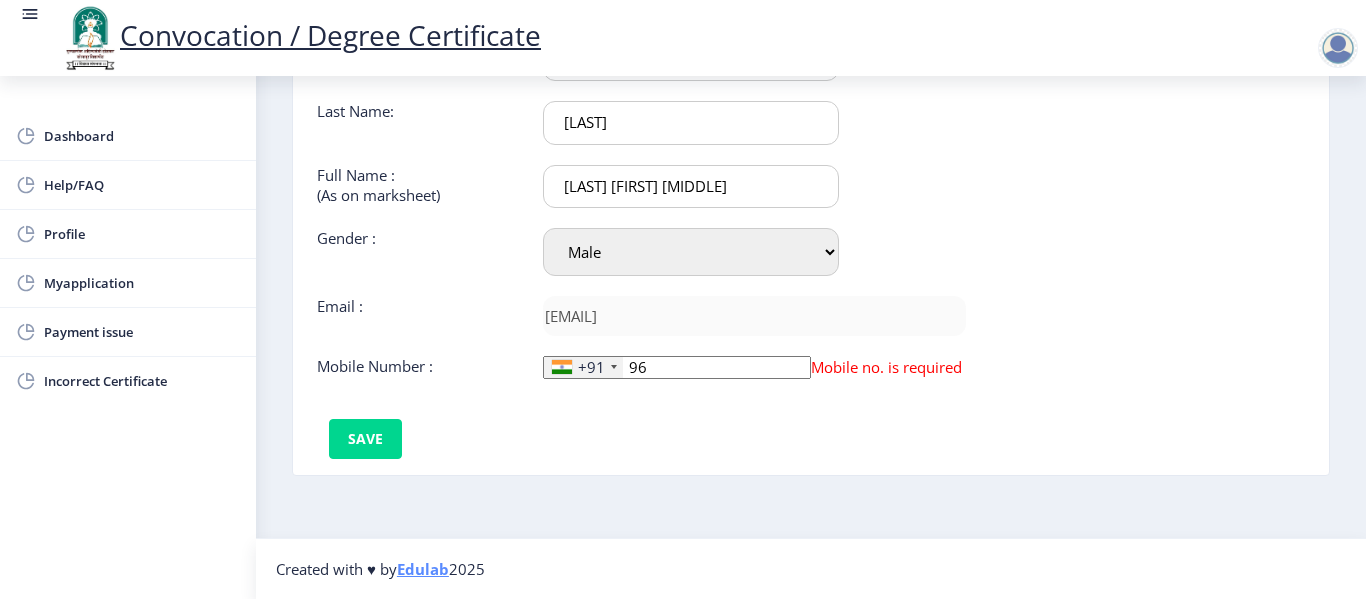 type on "9" 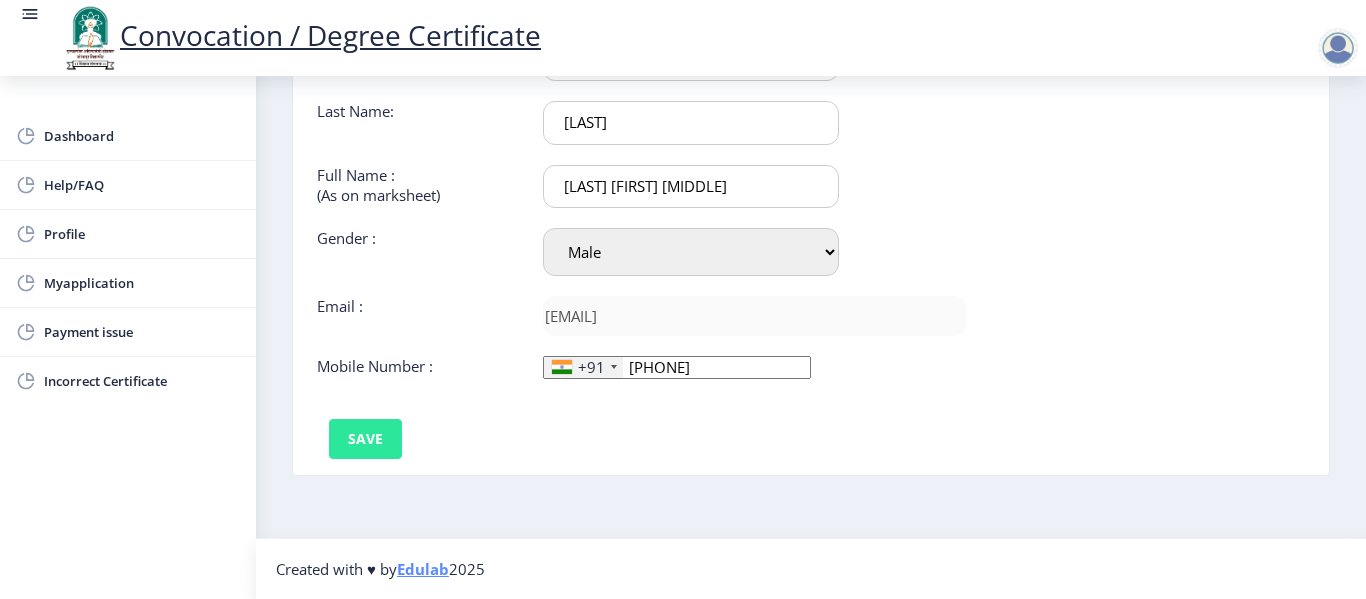 type on "[PHONE]" 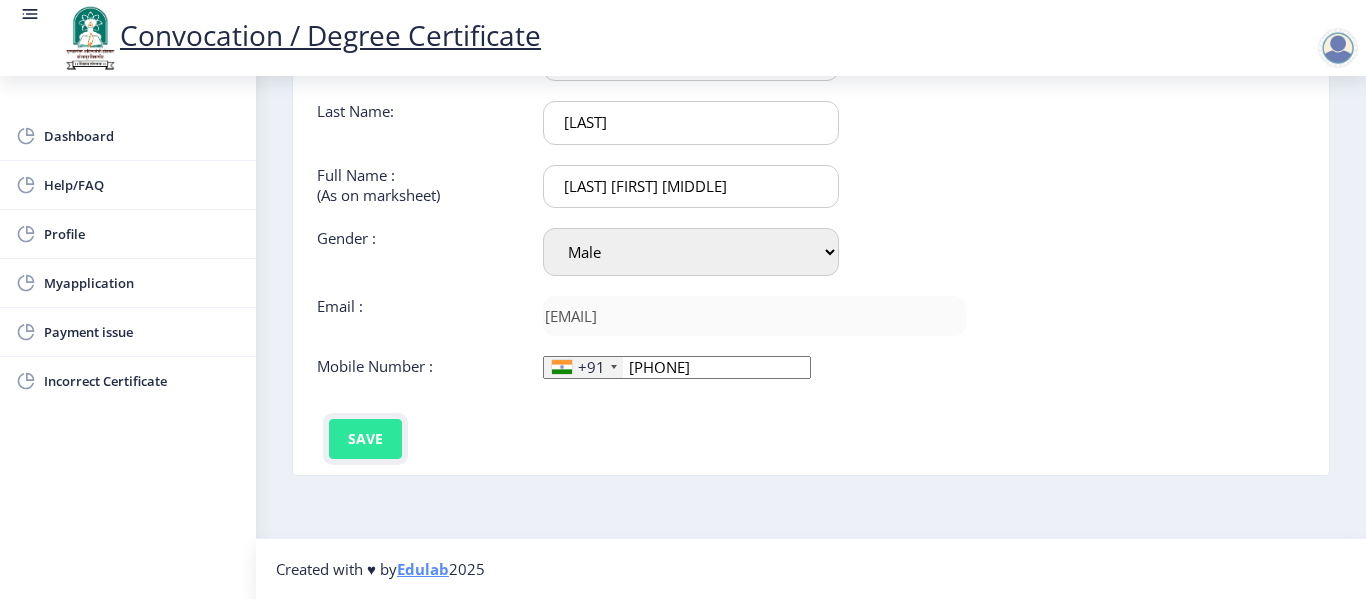 click on "Save" 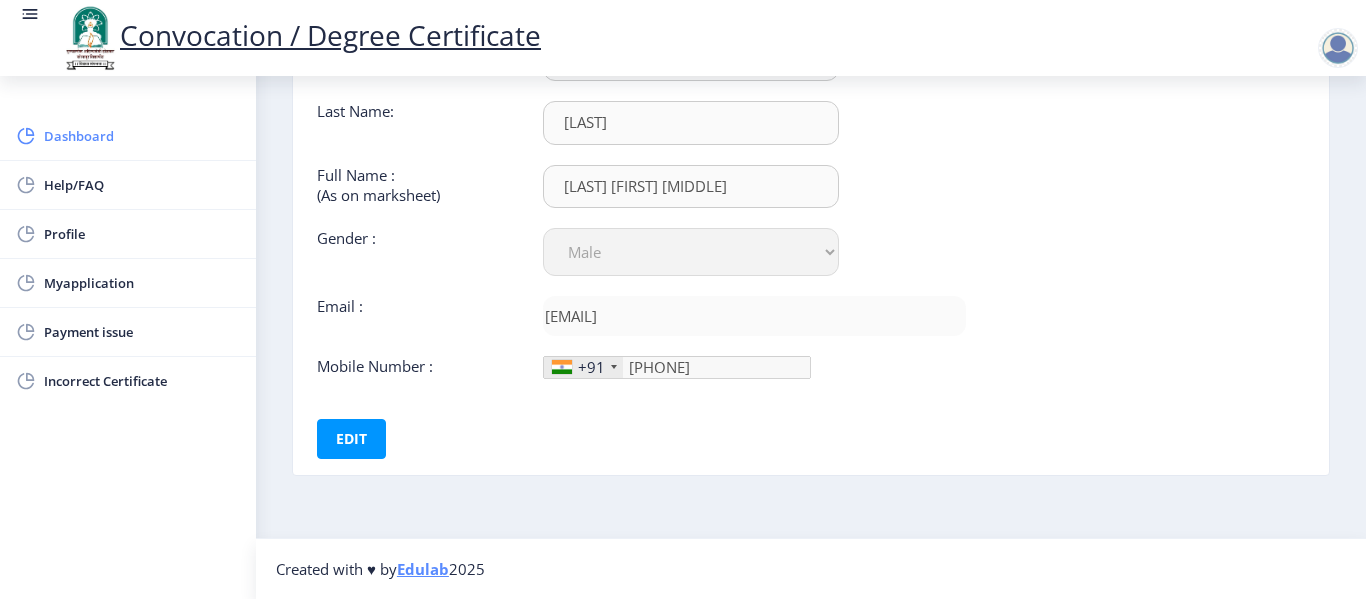 click on "Dashboard" 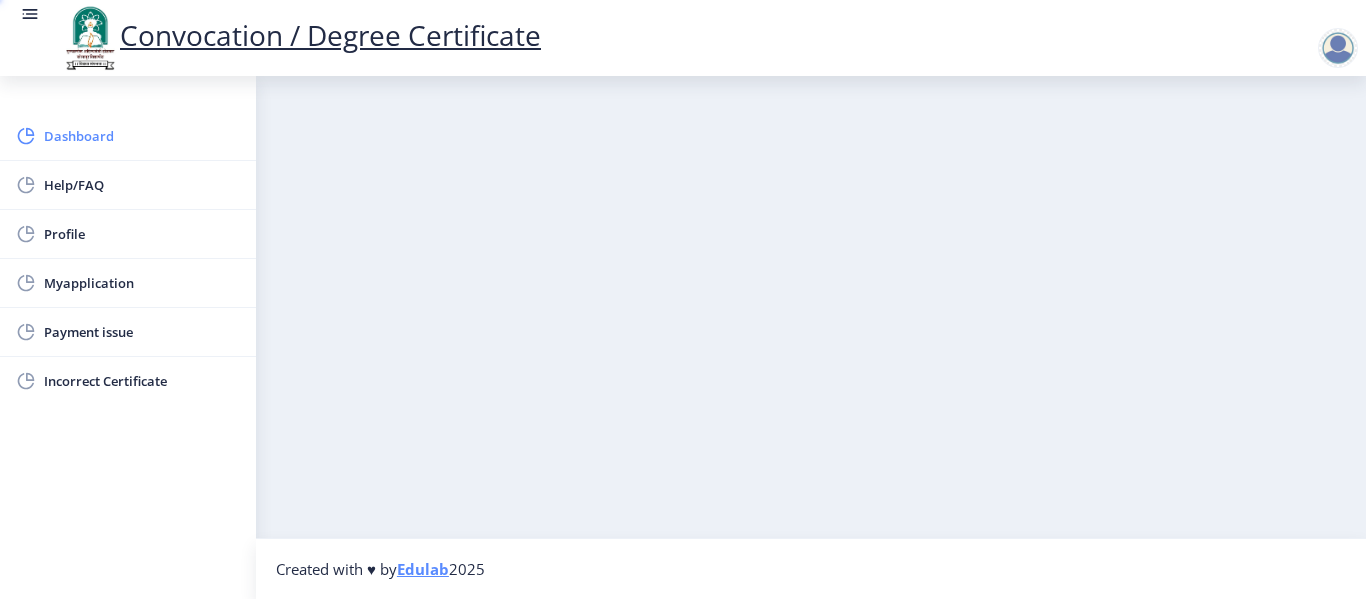 scroll, scrollTop: 0, scrollLeft: 0, axis: both 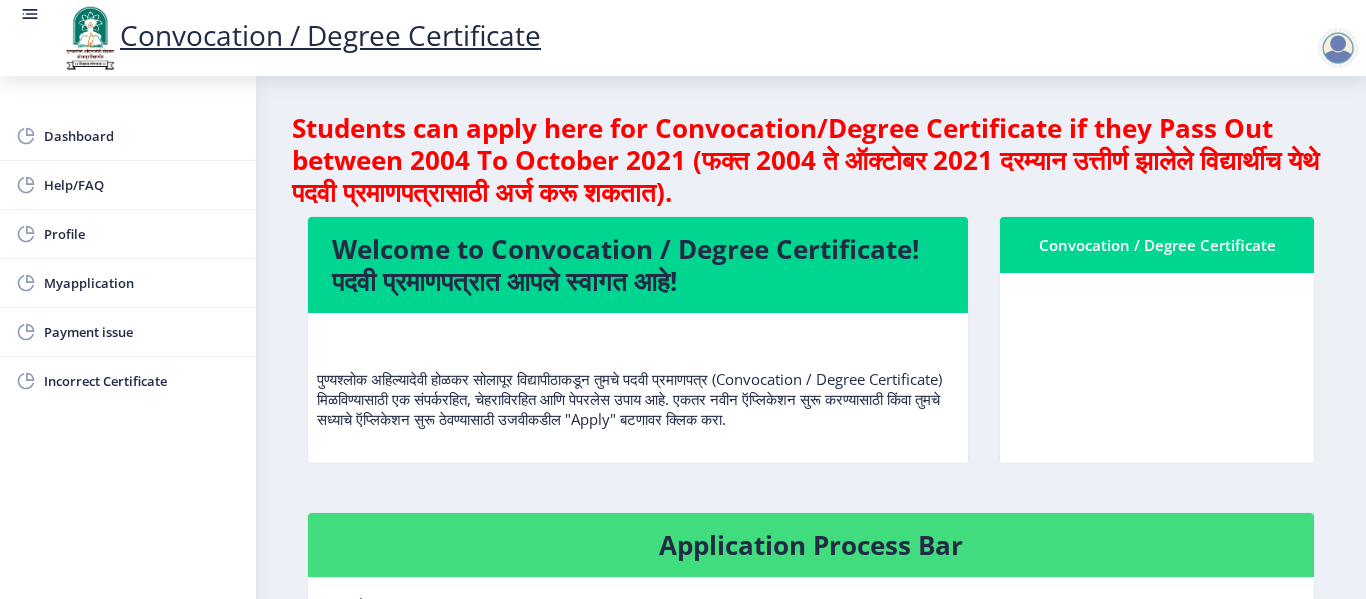 click on "Students can apply here for Convocation/Degree Certificate if they Pass Out between 2004 To October 2021 (फक्त 2004 ते ऑक्टोबर 2021 दरम्यान उत्तीर्ण झालेले विद्यार्थीच येथे पदवी प्रमाणपत्रासाठी अर्ज करू शकतात)." 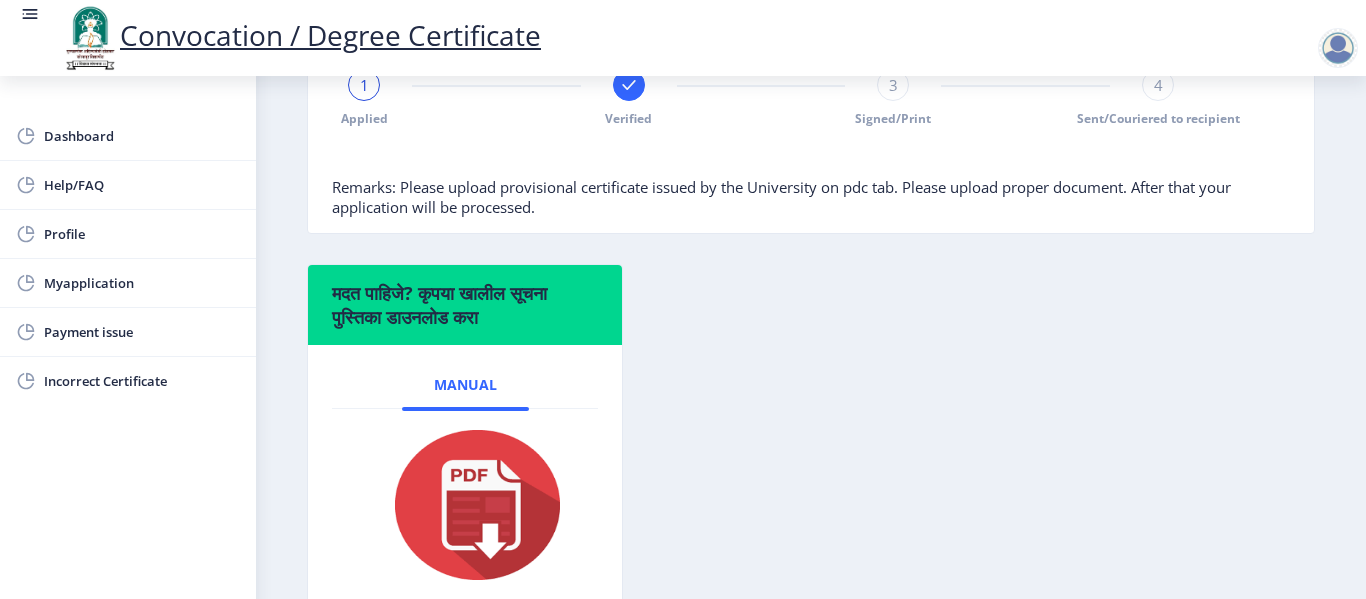 scroll, scrollTop: 667, scrollLeft: 0, axis: vertical 